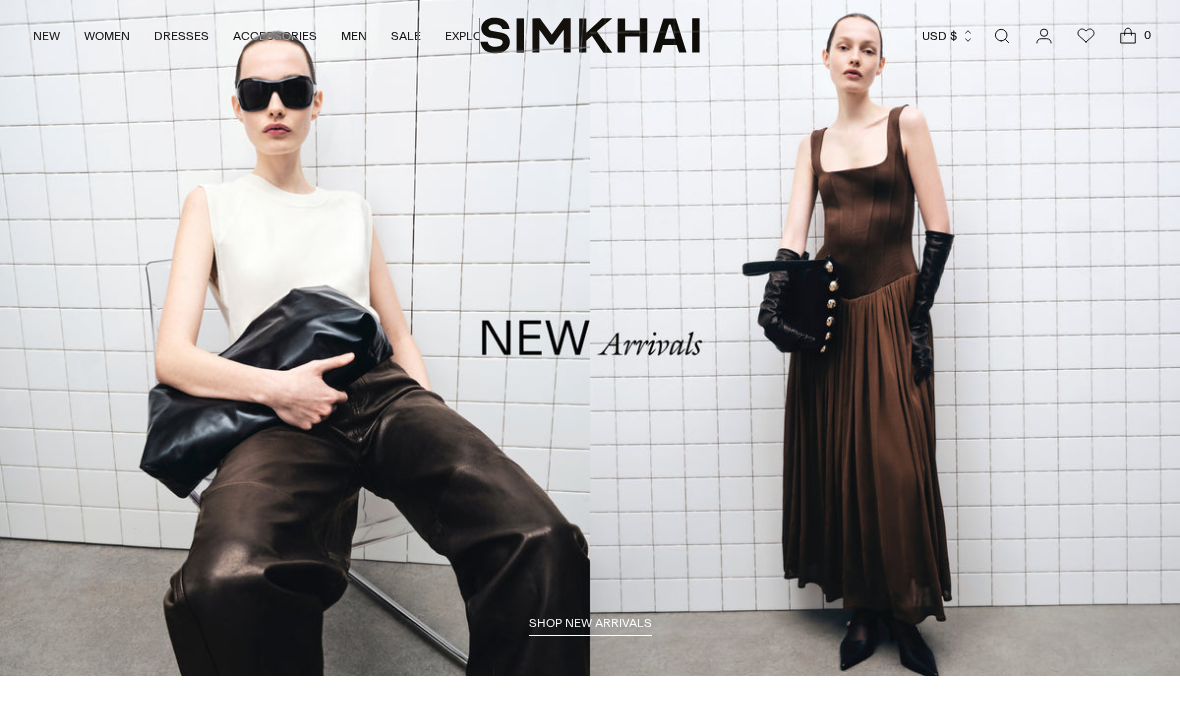 scroll, scrollTop: 0, scrollLeft: 0, axis: both 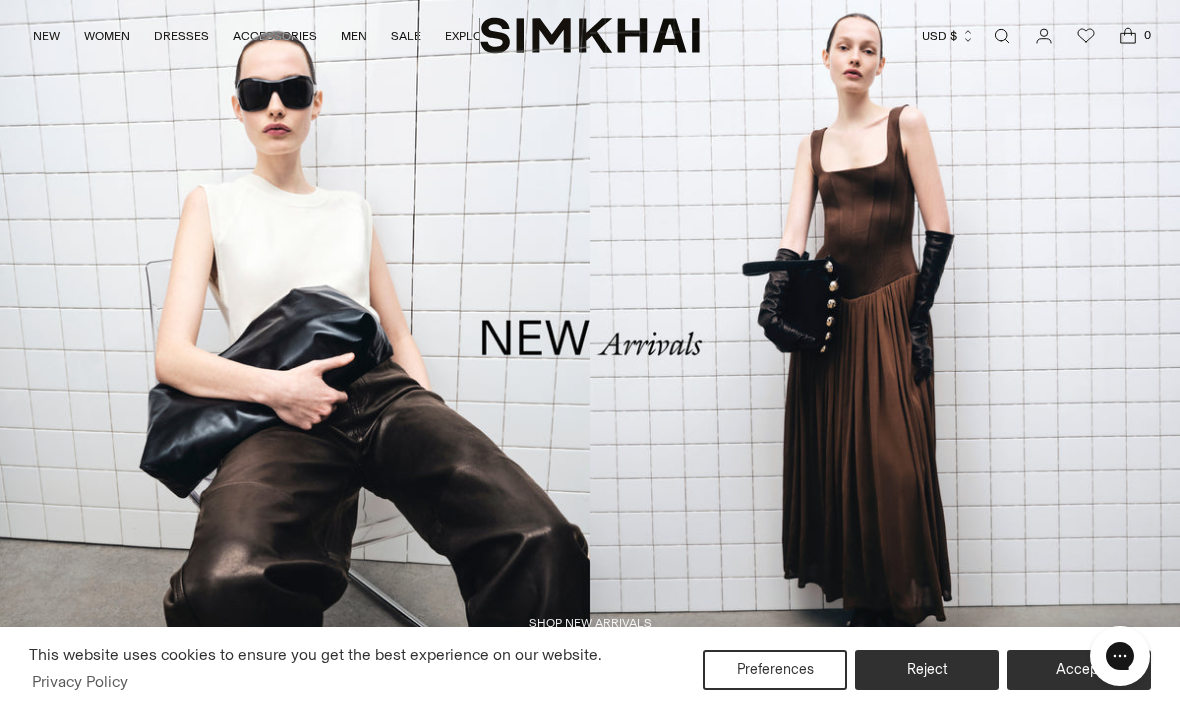click at bounding box center [1002, 36] 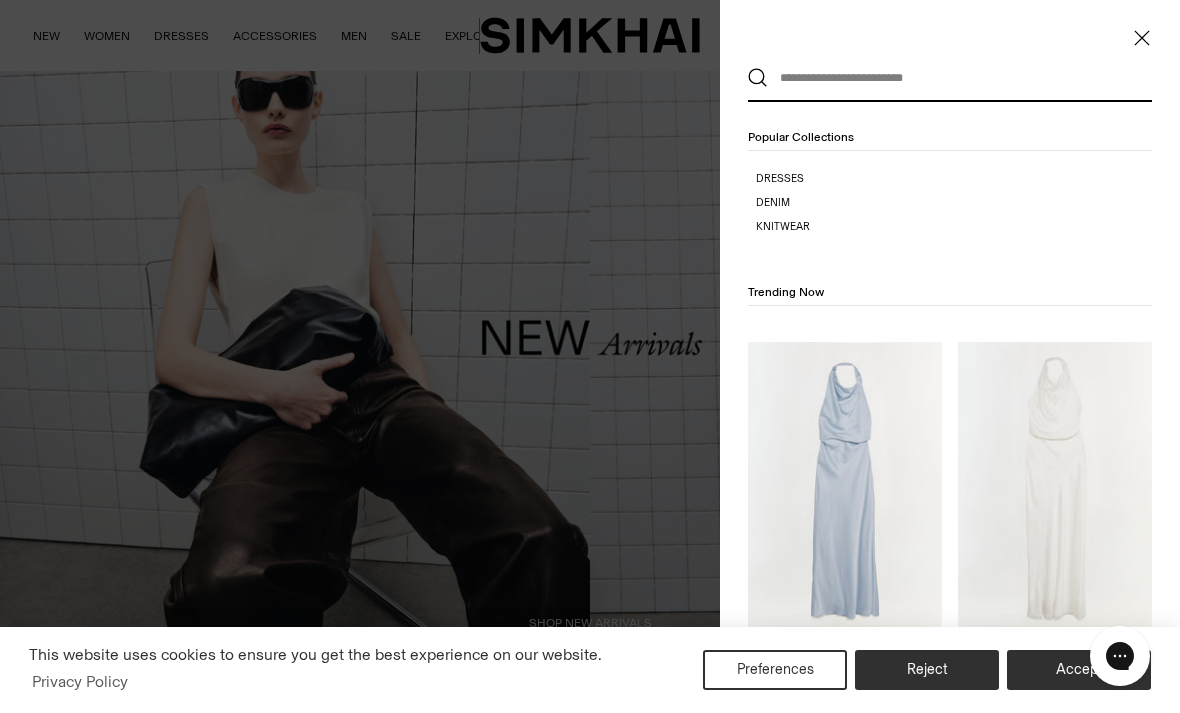 scroll, scrollTop: 11, scrollLeft: 0, axis: vertical 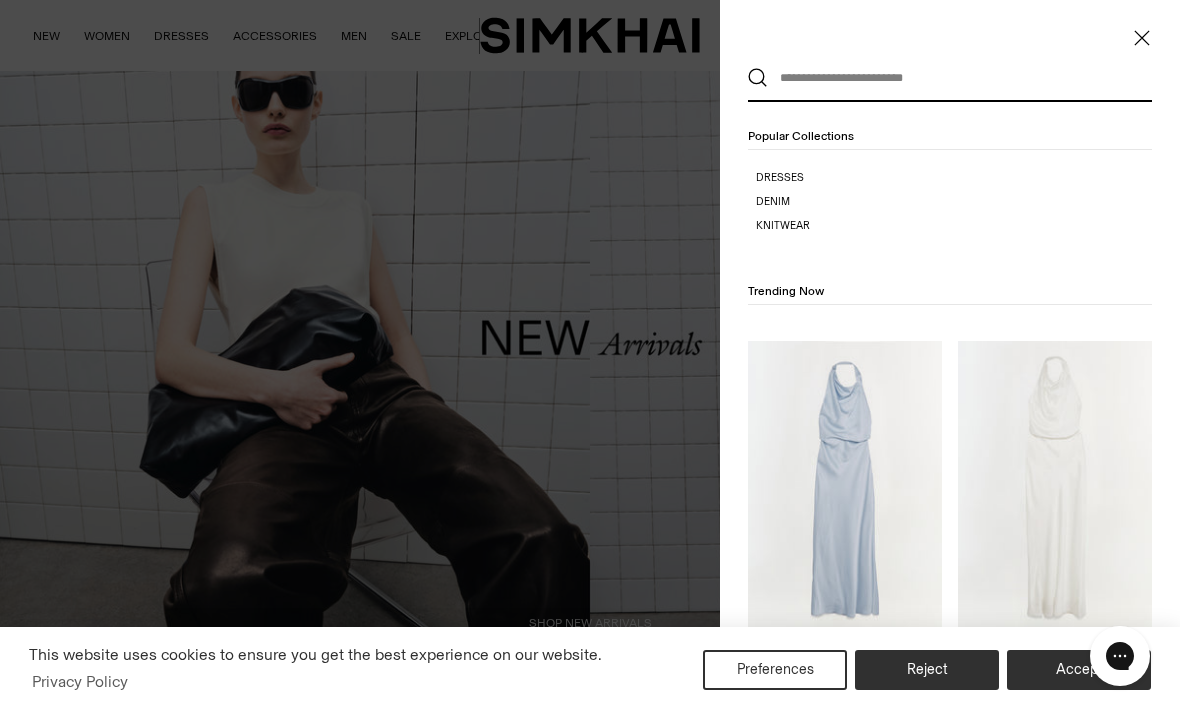 click at bounding box center [945, 78] 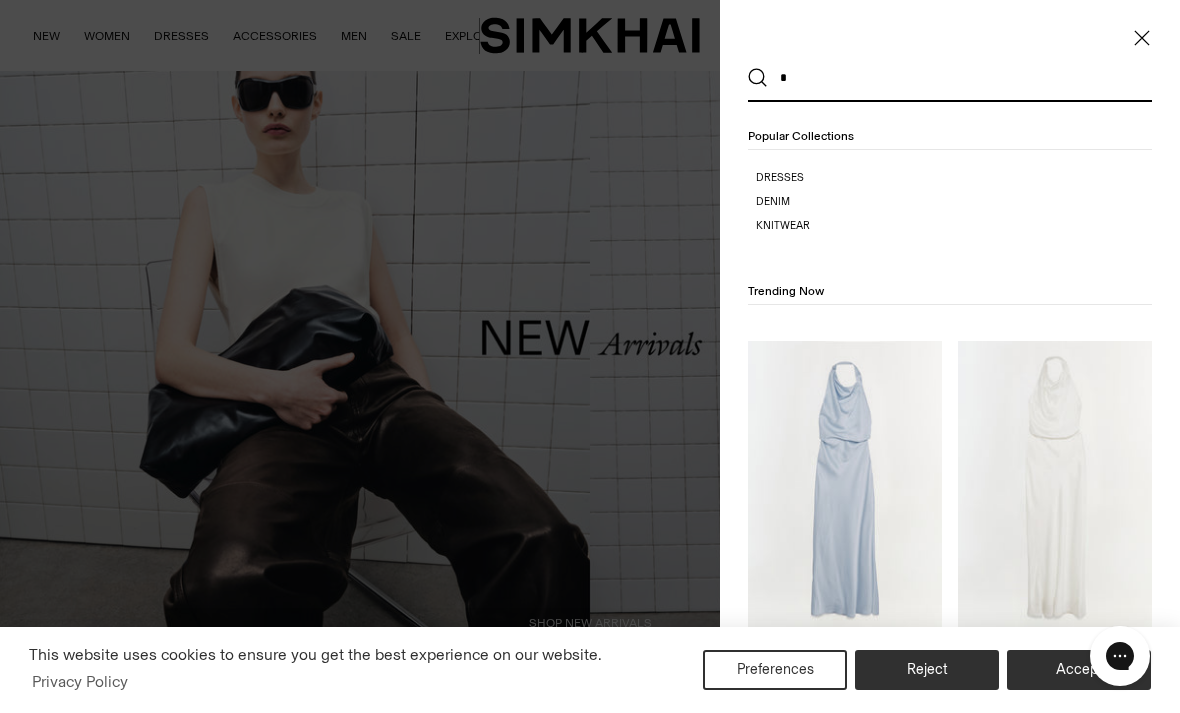 scroll, scrollTop: 0, scrollLeft: 0, axis: both 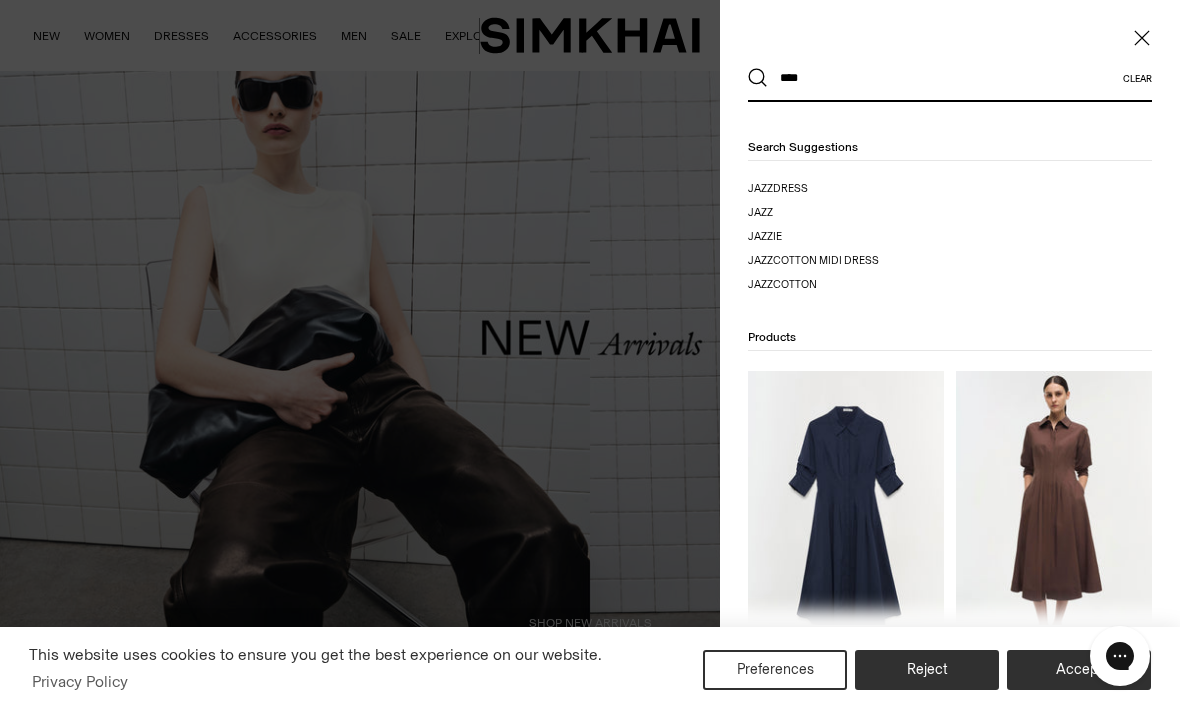type on "****" 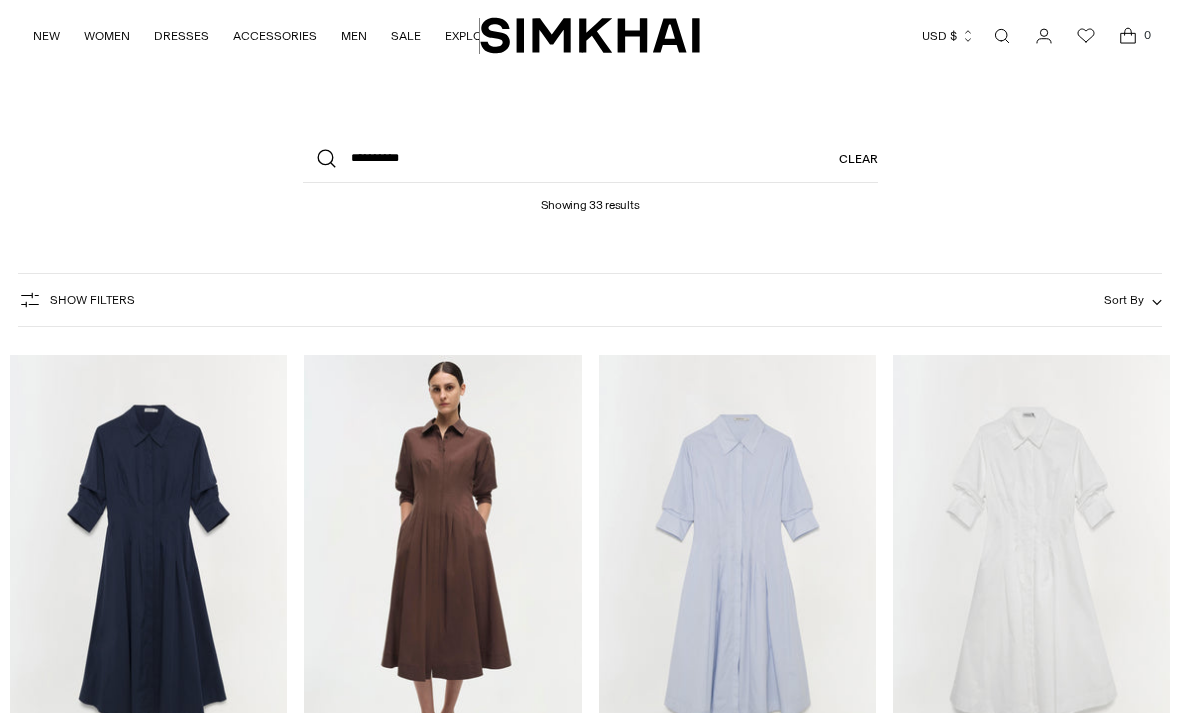 scroll, scrollTop: 0, scrollLeft: 0, axis: both 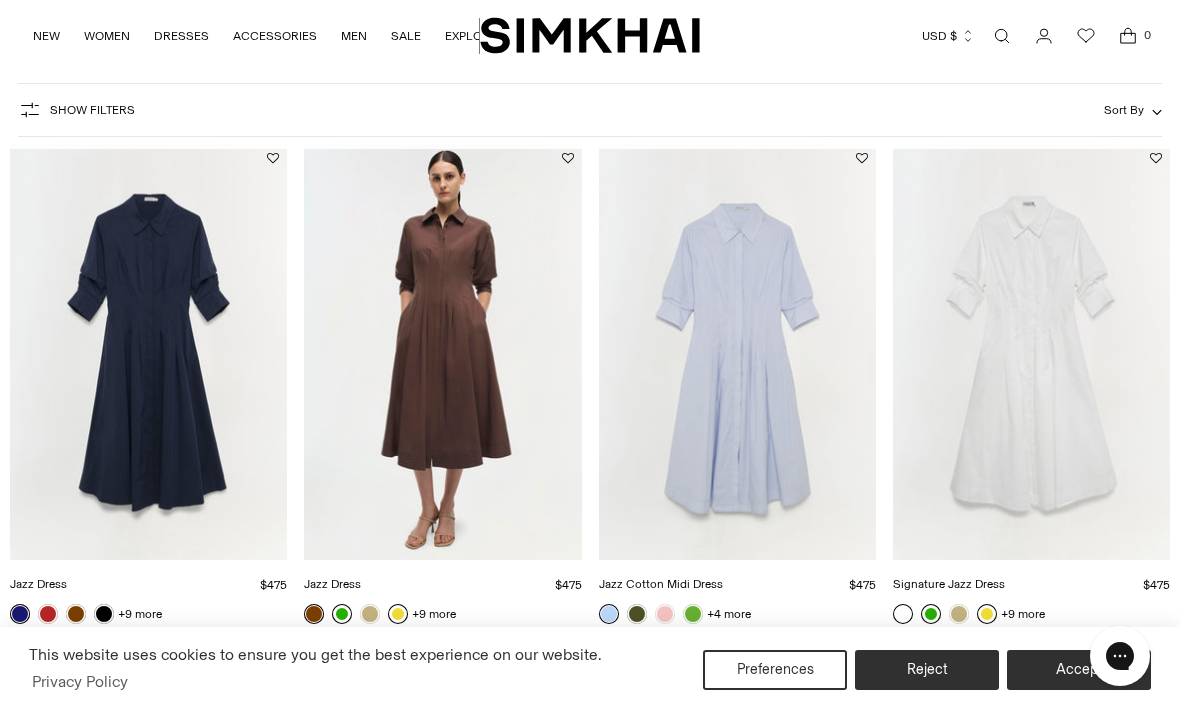 click at bounding box center (1031, 352) 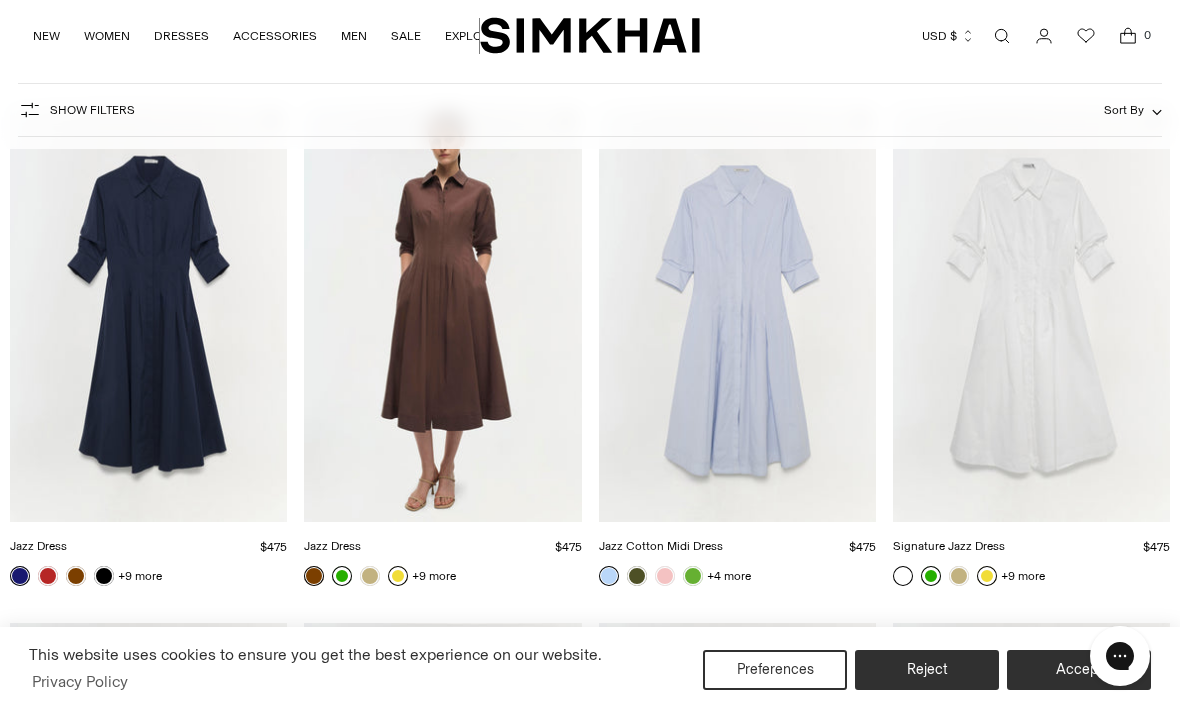 scroll, scrollTop: 248, scrollLeft: 0, axis: vertical 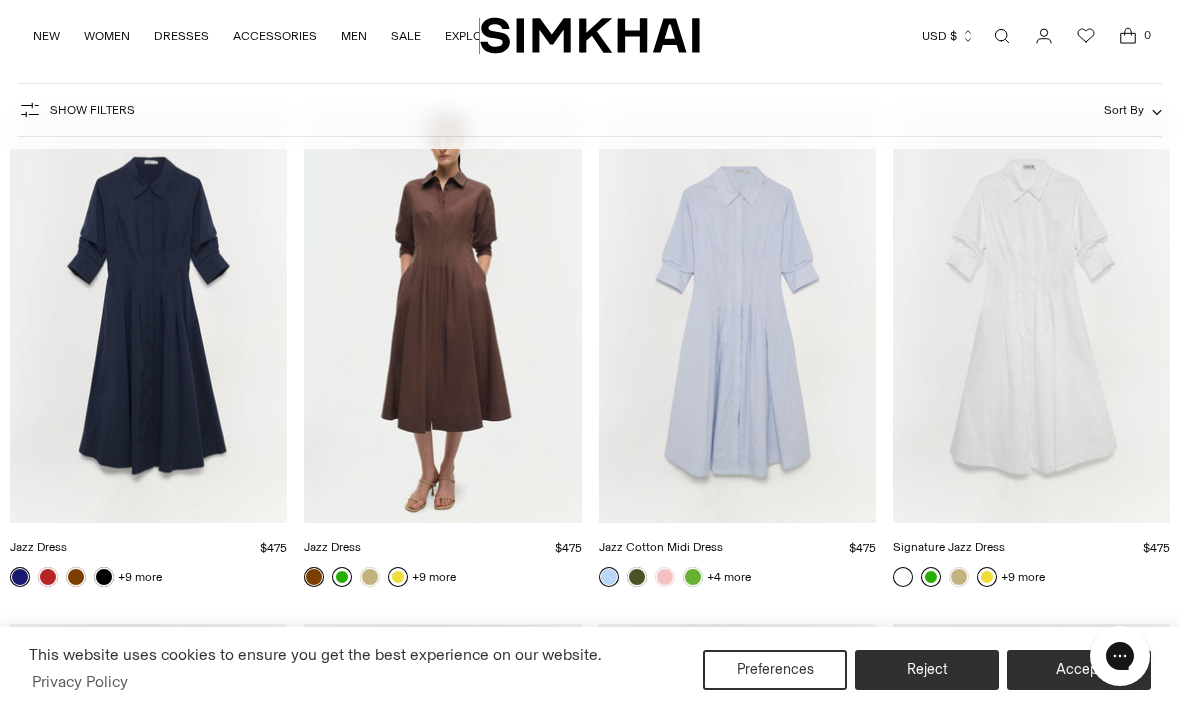 click at bounding box center (737, 315) 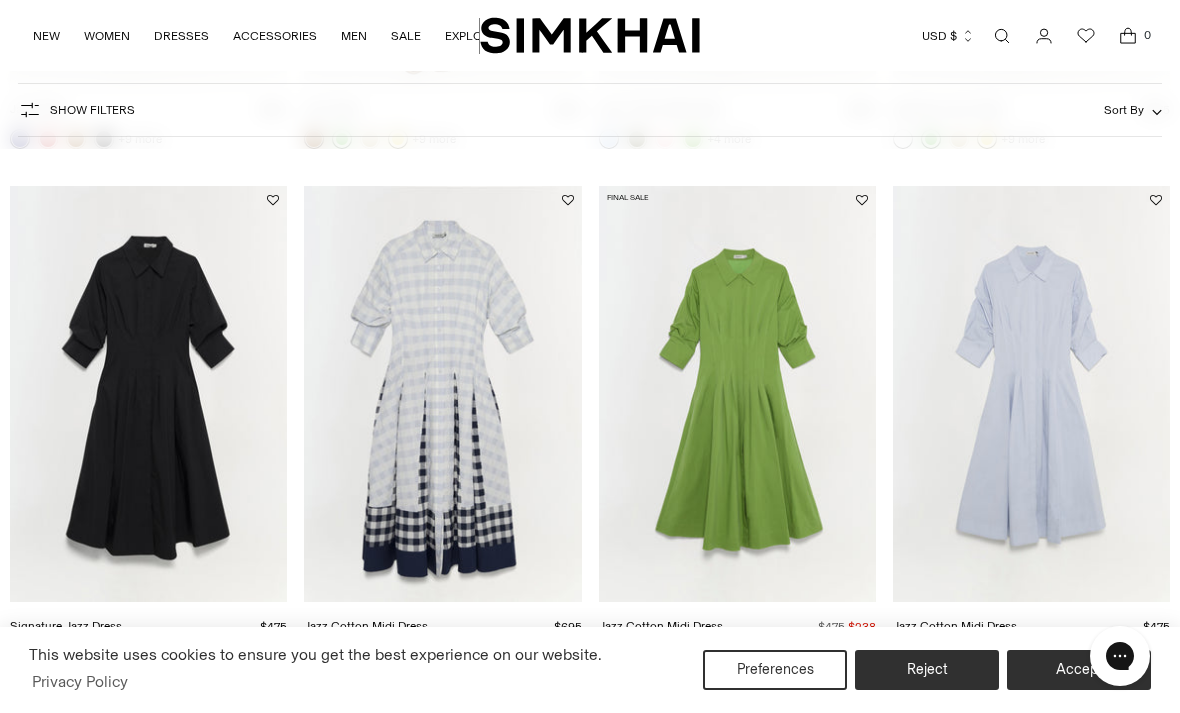 scroll, scrollTop: 717, scrollLeft: 0, axis: vertical 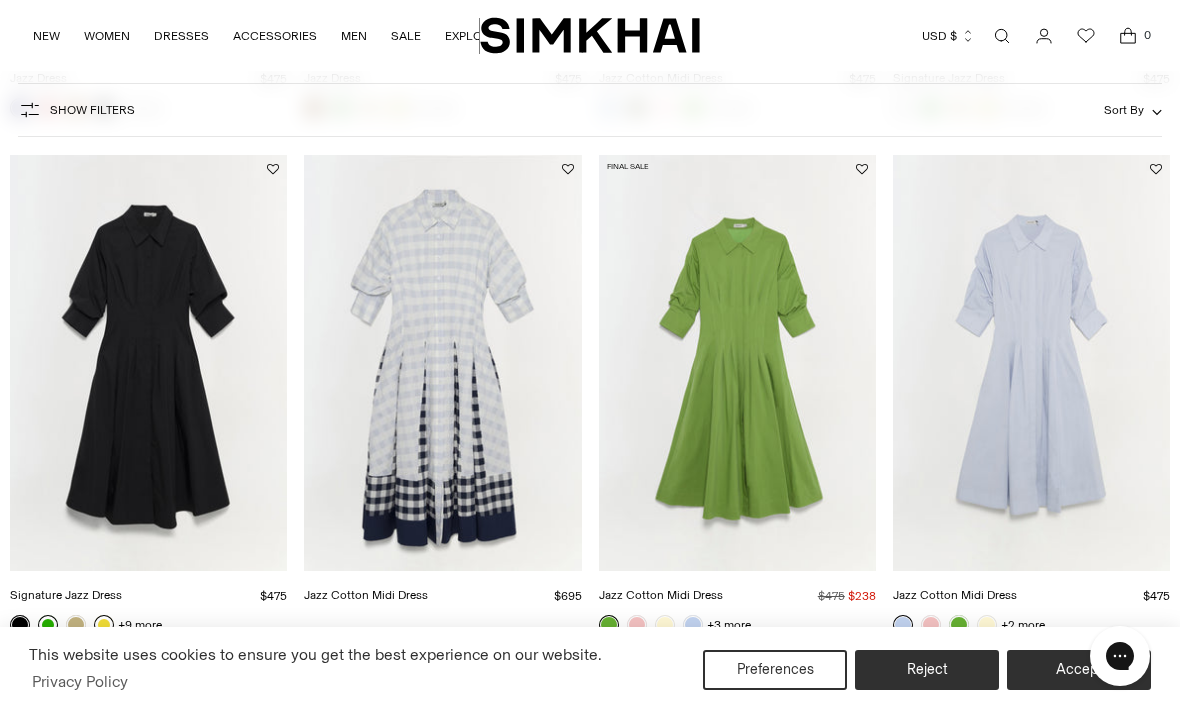 click at bounding box center [148, 363] 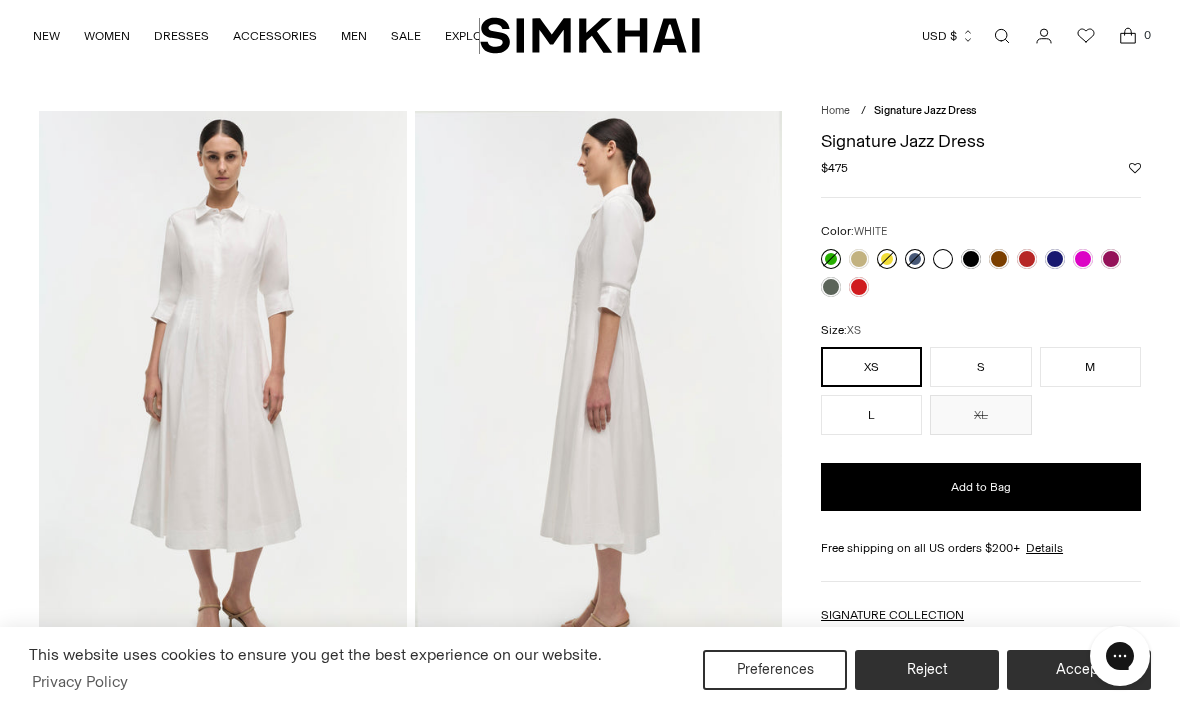 scroll, scrollTop: 0, scrollLeft: 0, axis: both 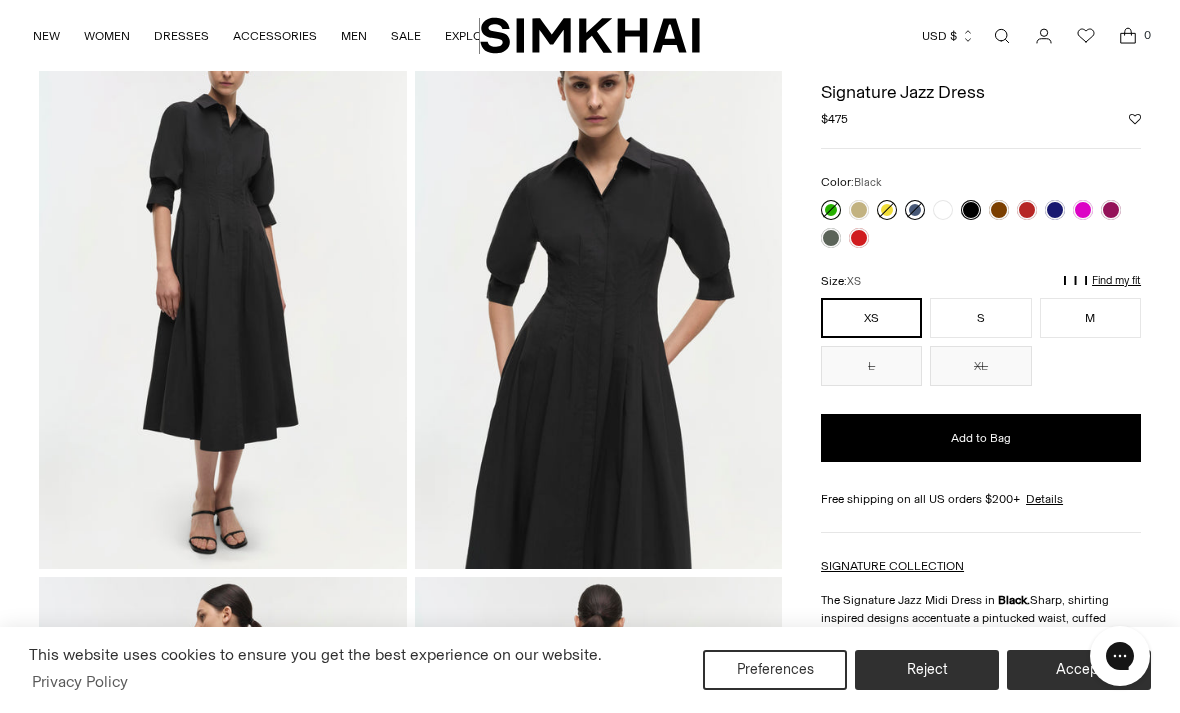 click at bounding box center [859, 210] 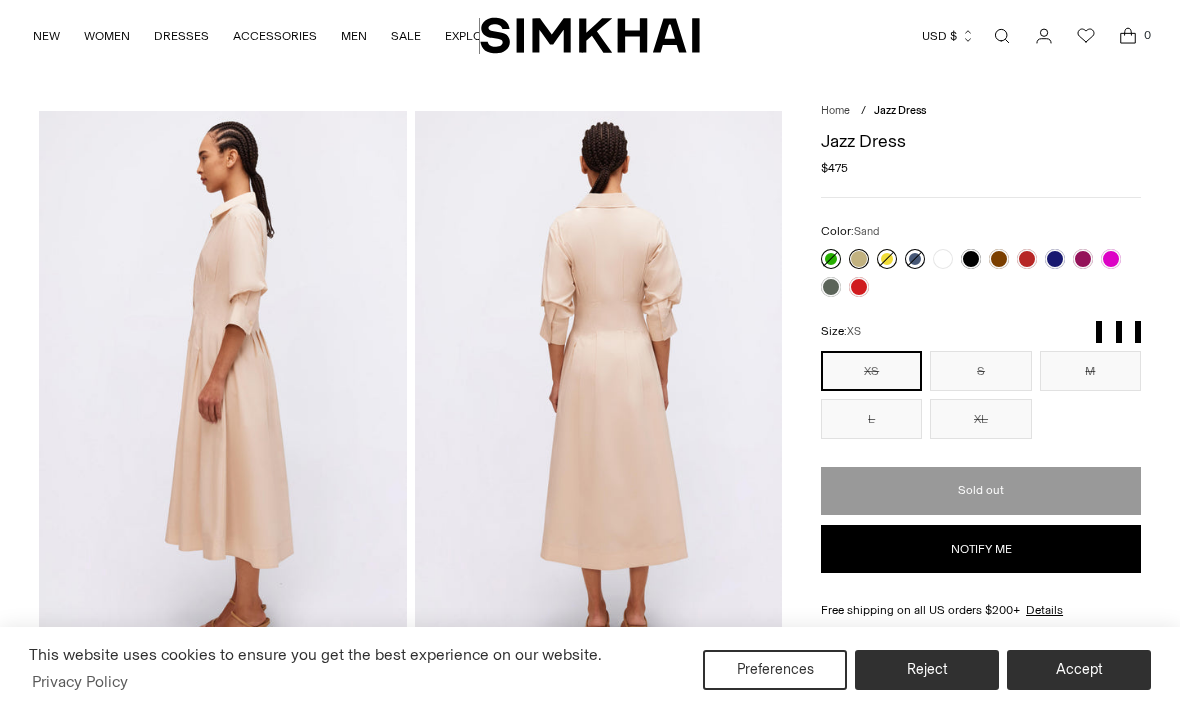 scroll, scrollTop: 0, scrollLeft: 0, axis: both 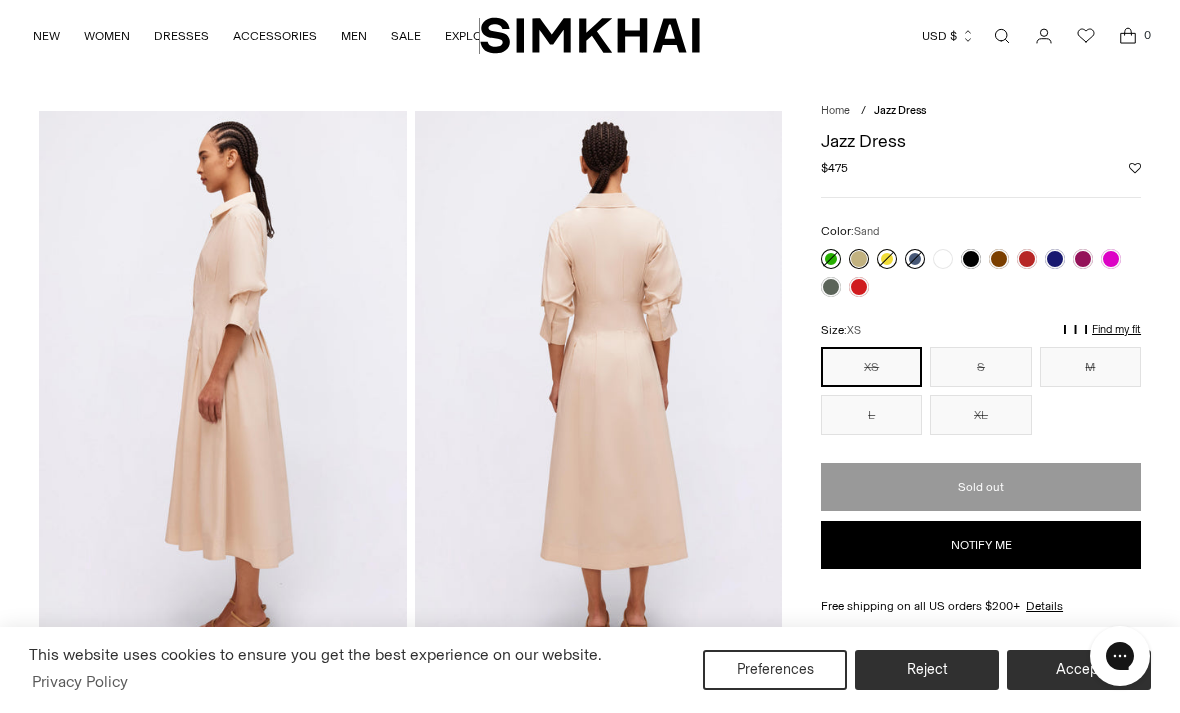 click at bounding box center [971, 259] 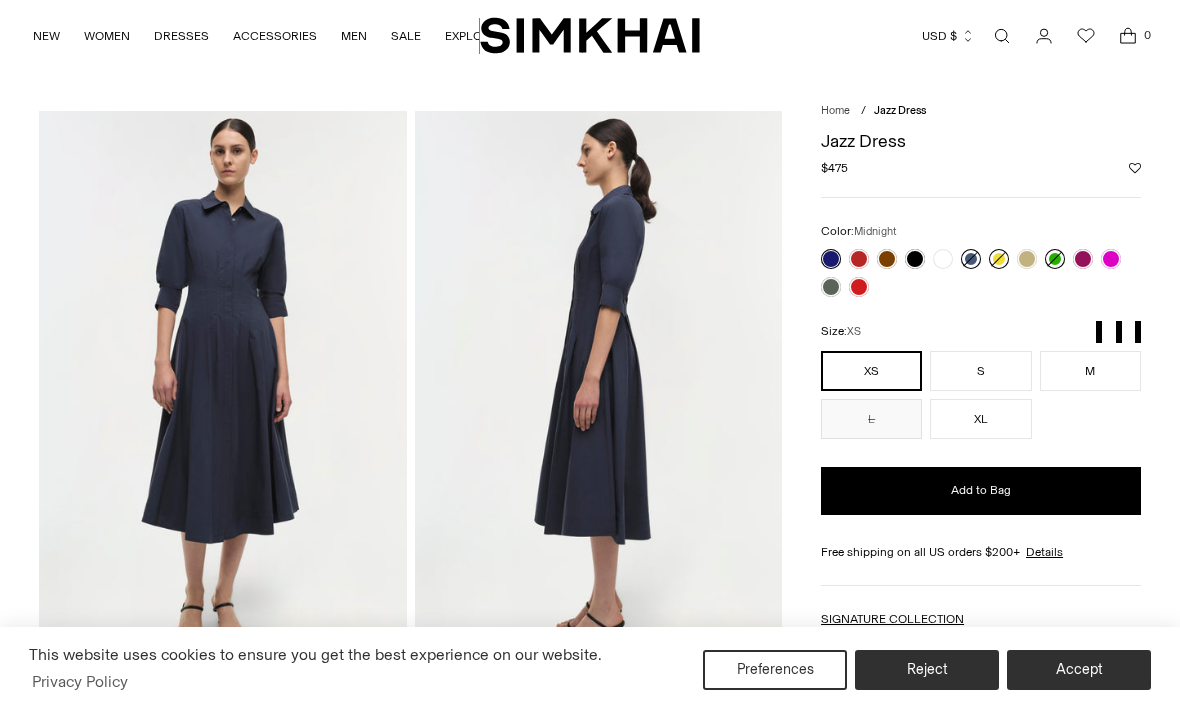 scroll, scrollTop: 0, scrollLeft: 0, axis: both 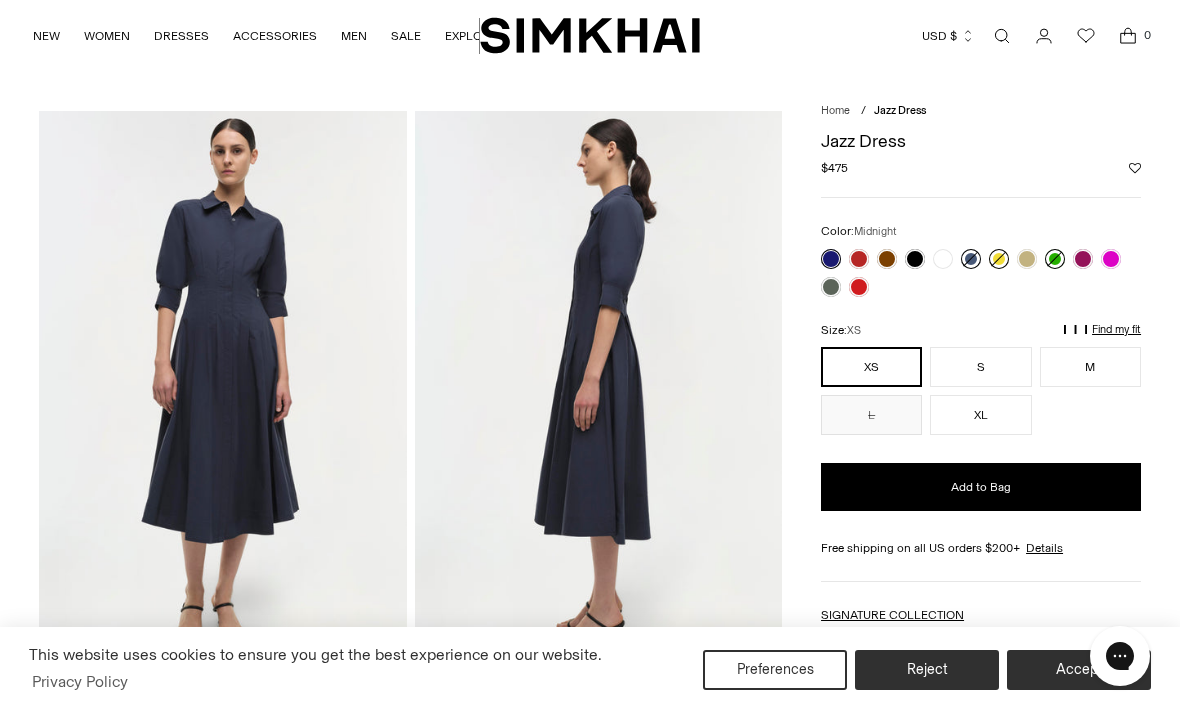 click at bounding box center [1083, 259] 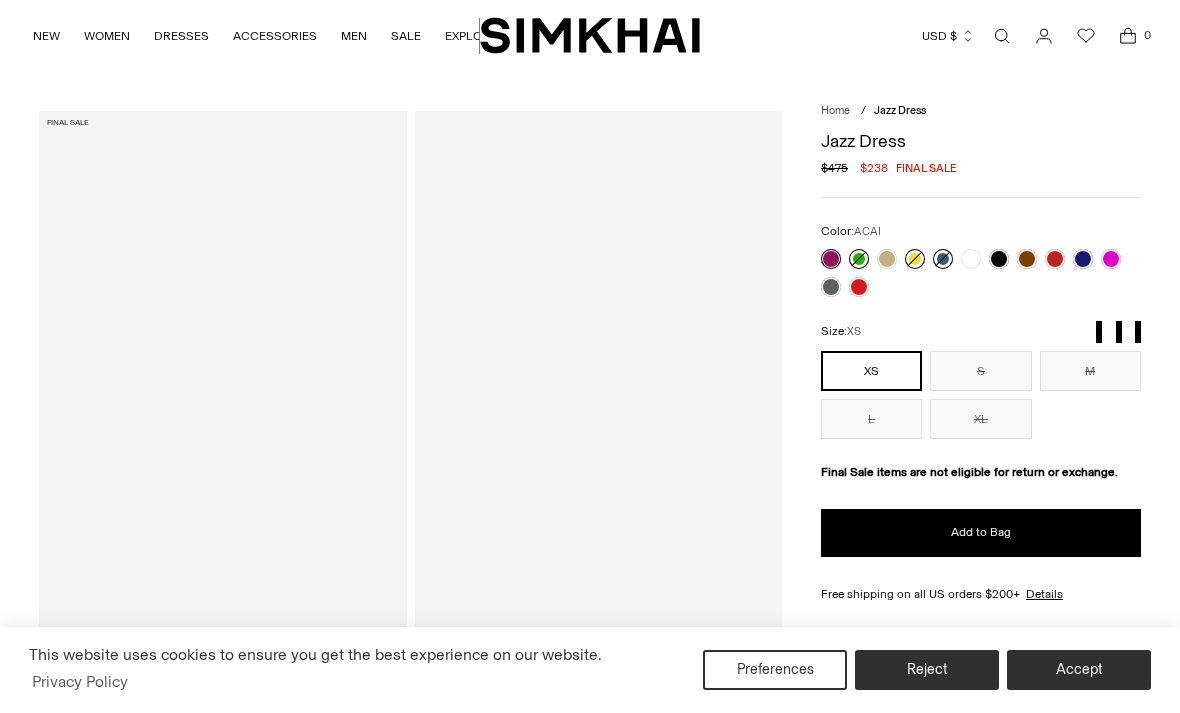 scroll, scrollTop: 0, scrollLeft: 0, axis: both 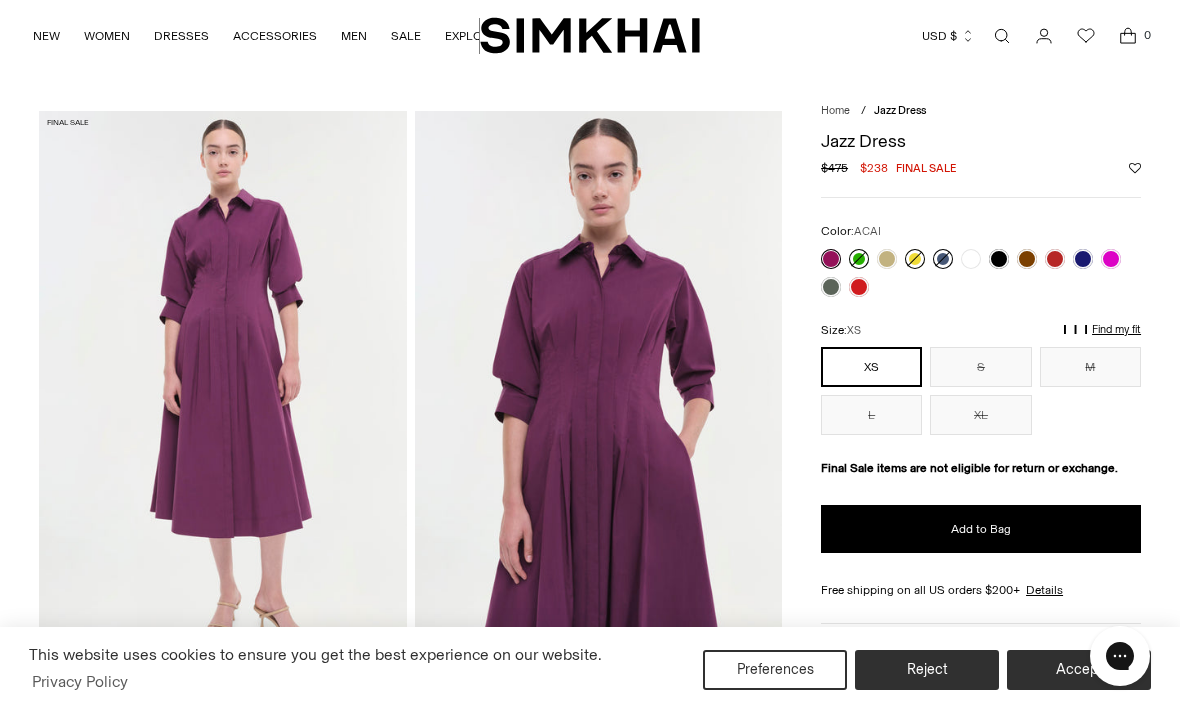 click at bounding box center (1083, 259) 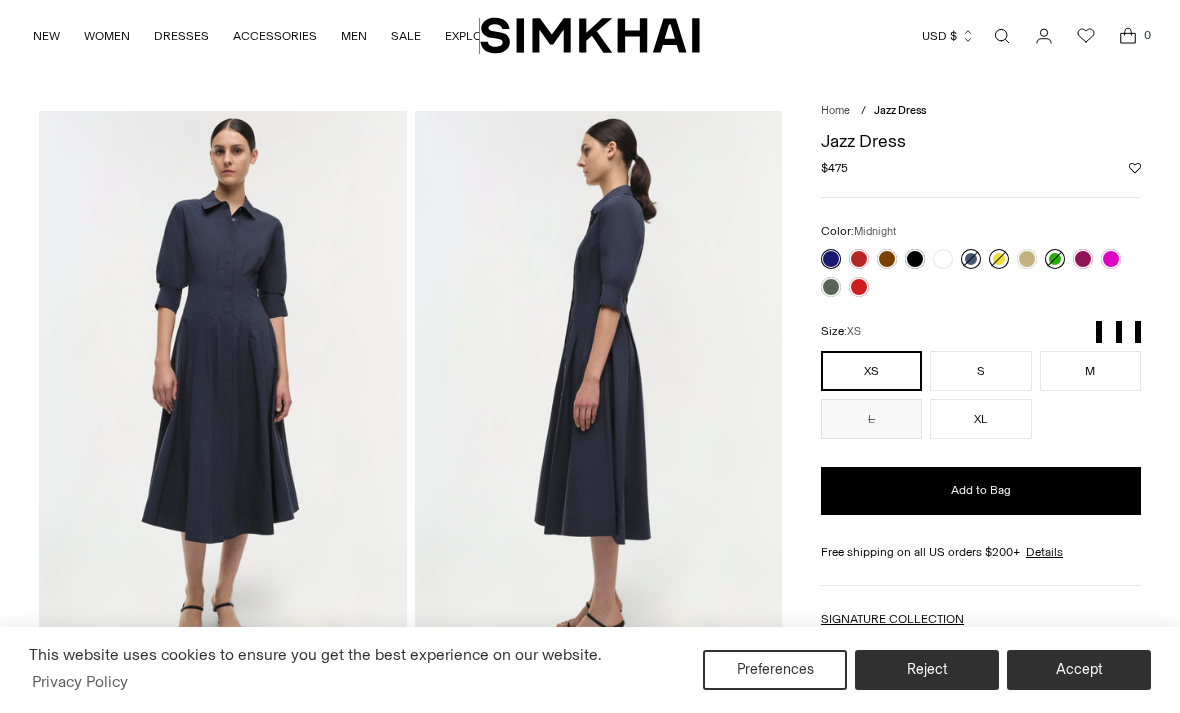 scroll, scrollTop: 0, scrollLeft: 0, axis: both 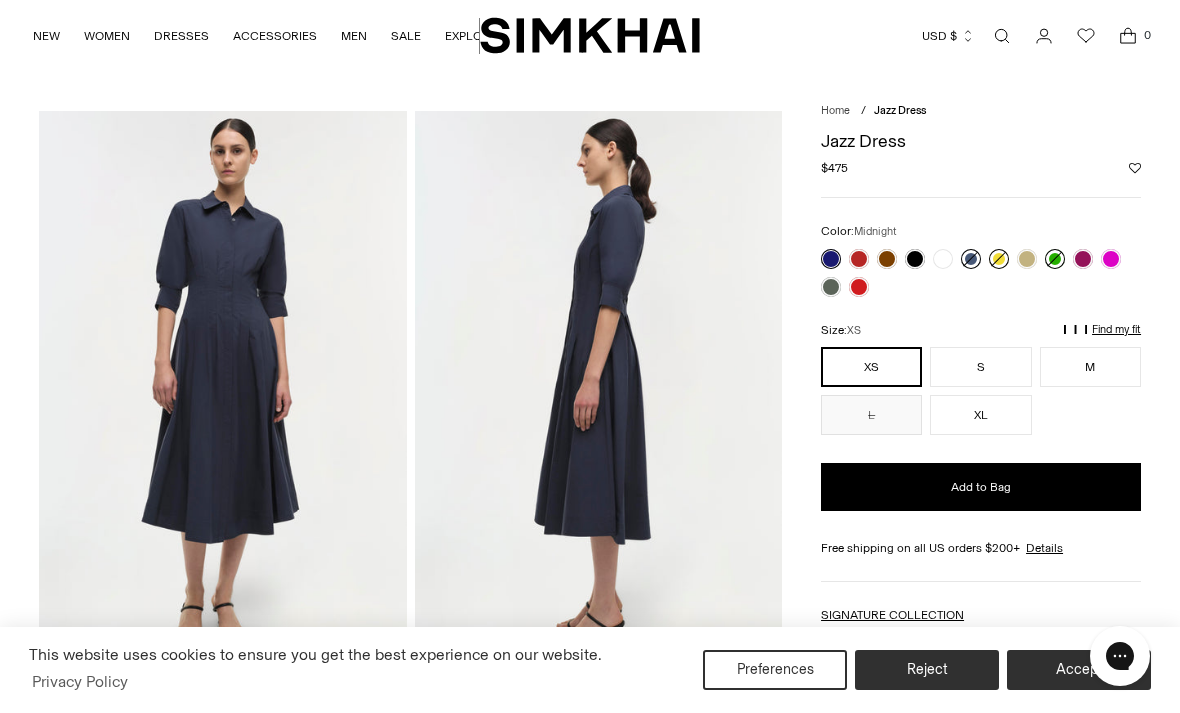 click at bounding box center [943, 259] 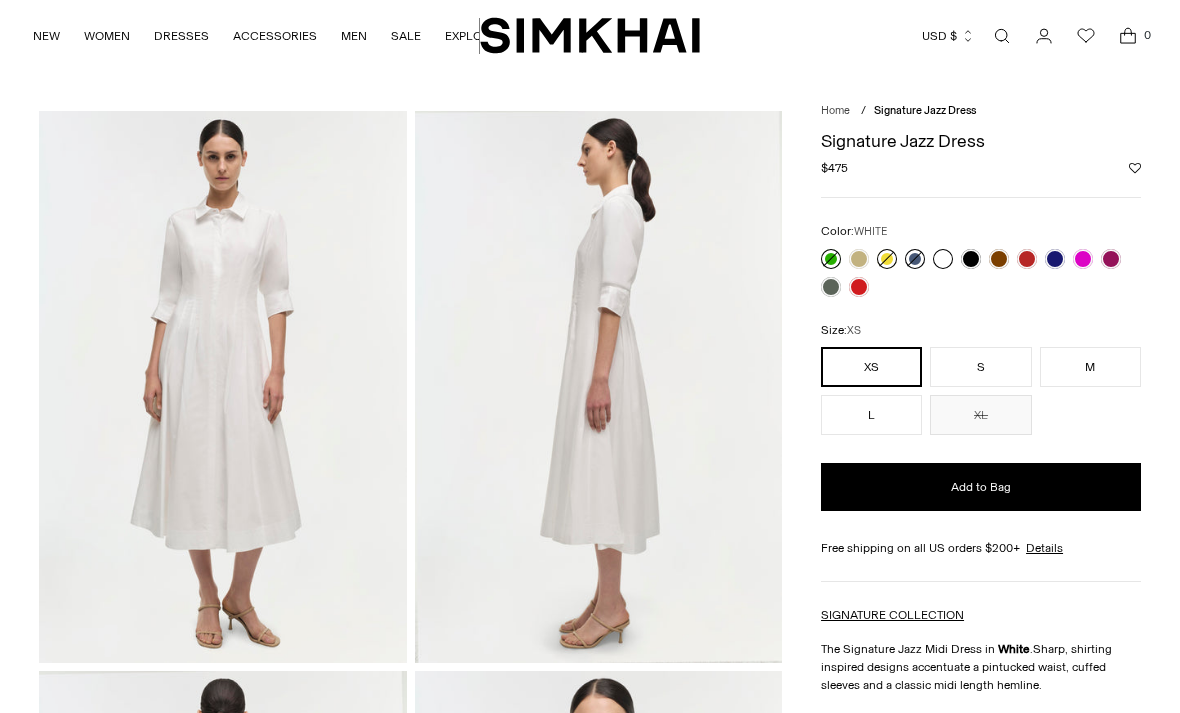 click at bounding box center [971, 259] 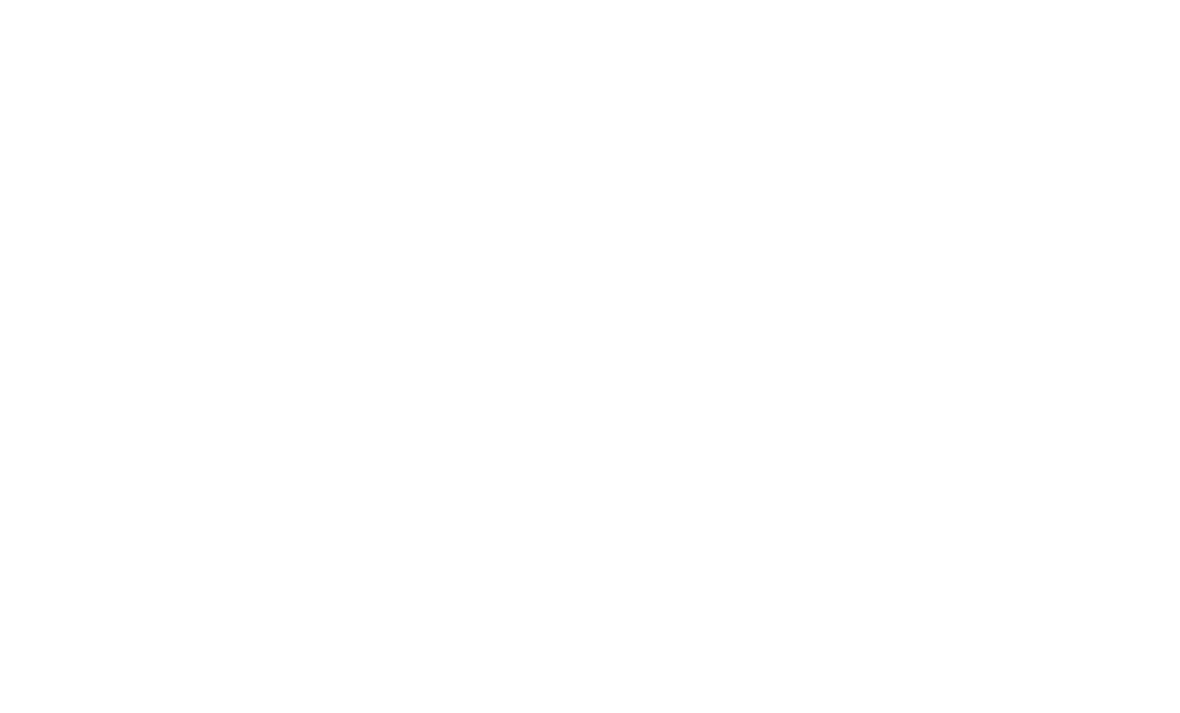 scroll, scrollTop: 0, scrollLeft: 0, axis: both 